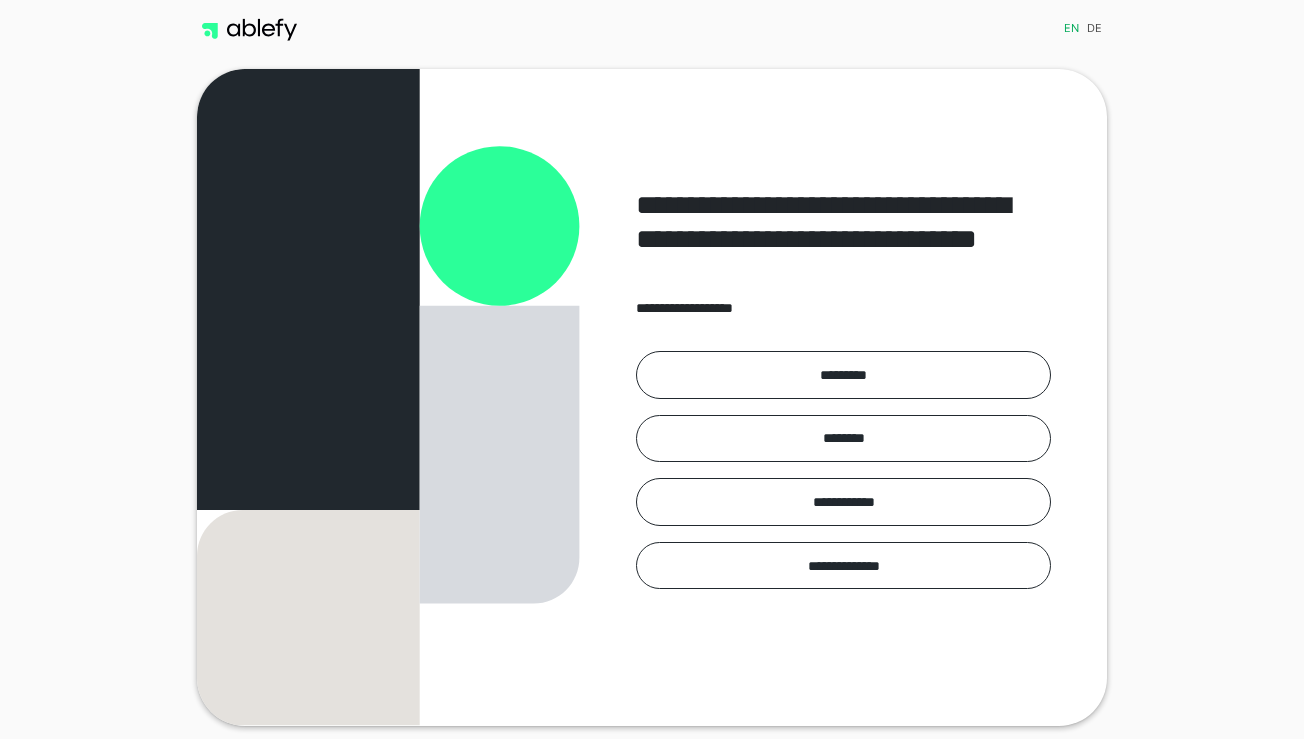 scroll, scrollTop: 0, scrollLeft: 0, axis: both 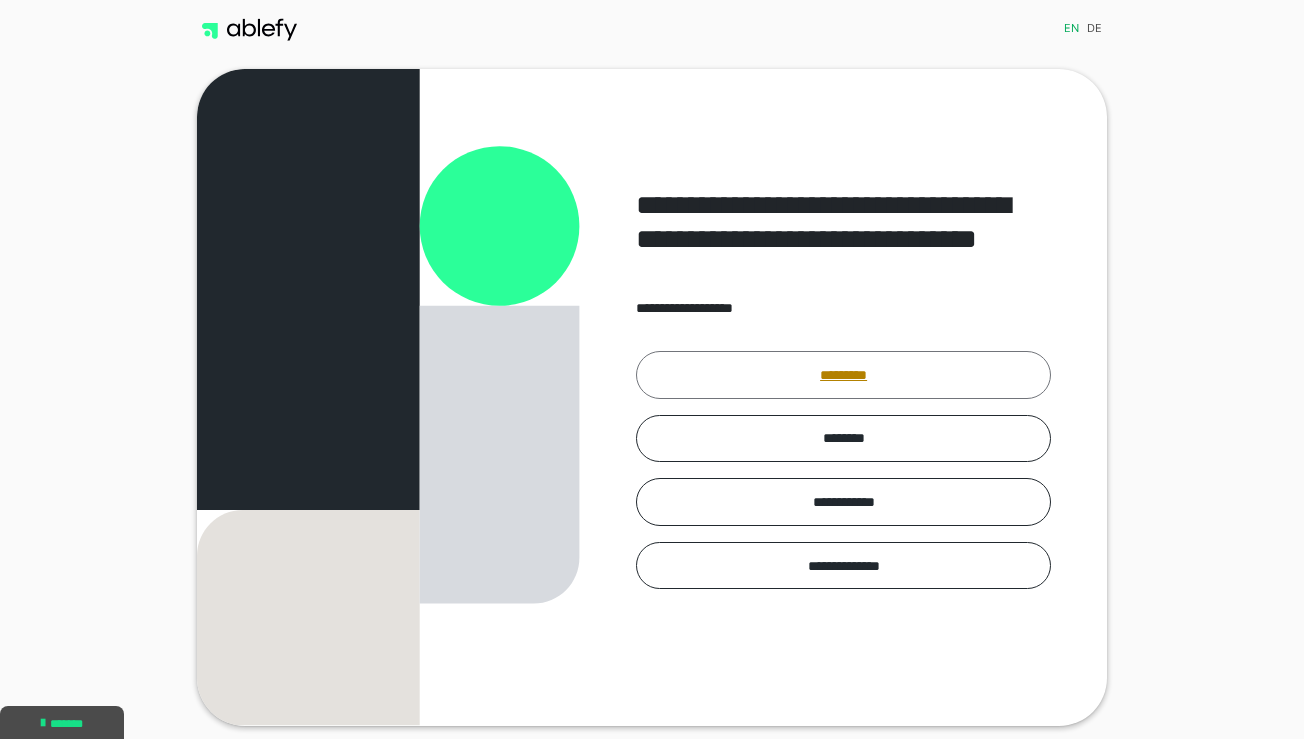 click on "*********" at bounding box center [843, 375] 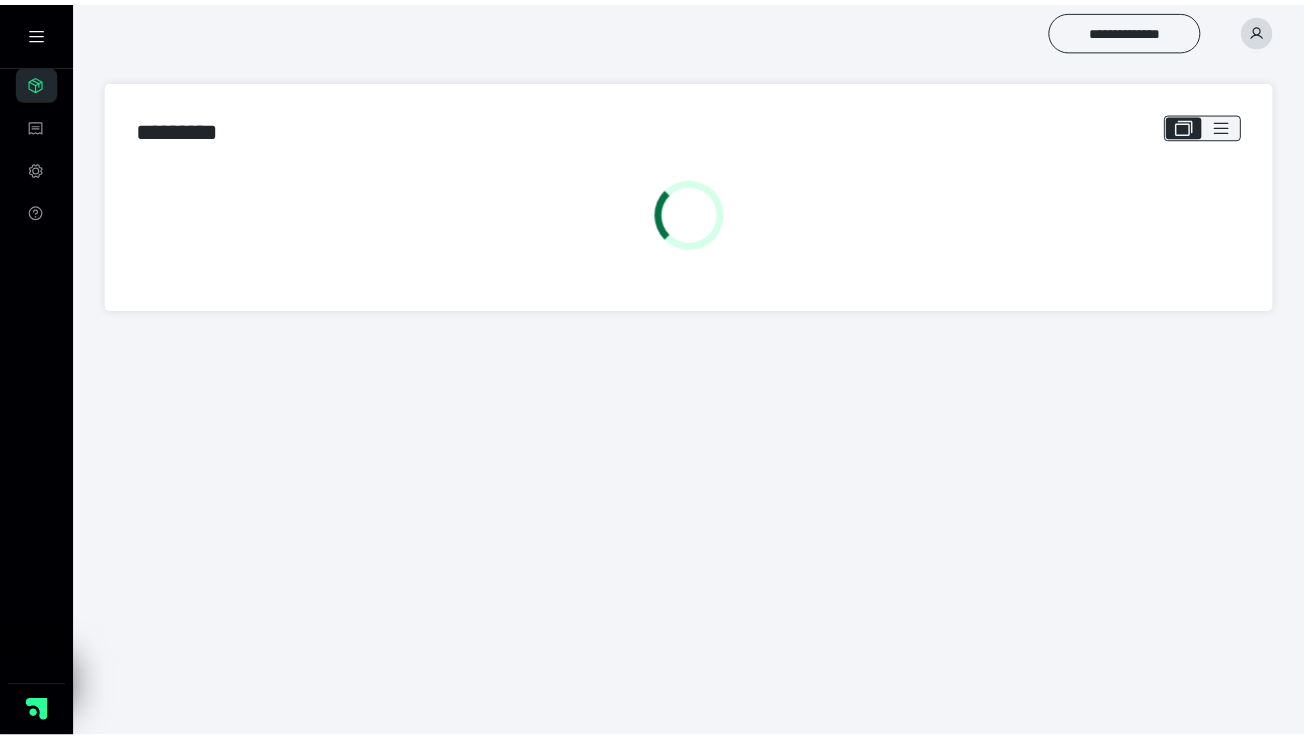 scroll, scrollTop: 0, scrollLeft: 0, axis: both 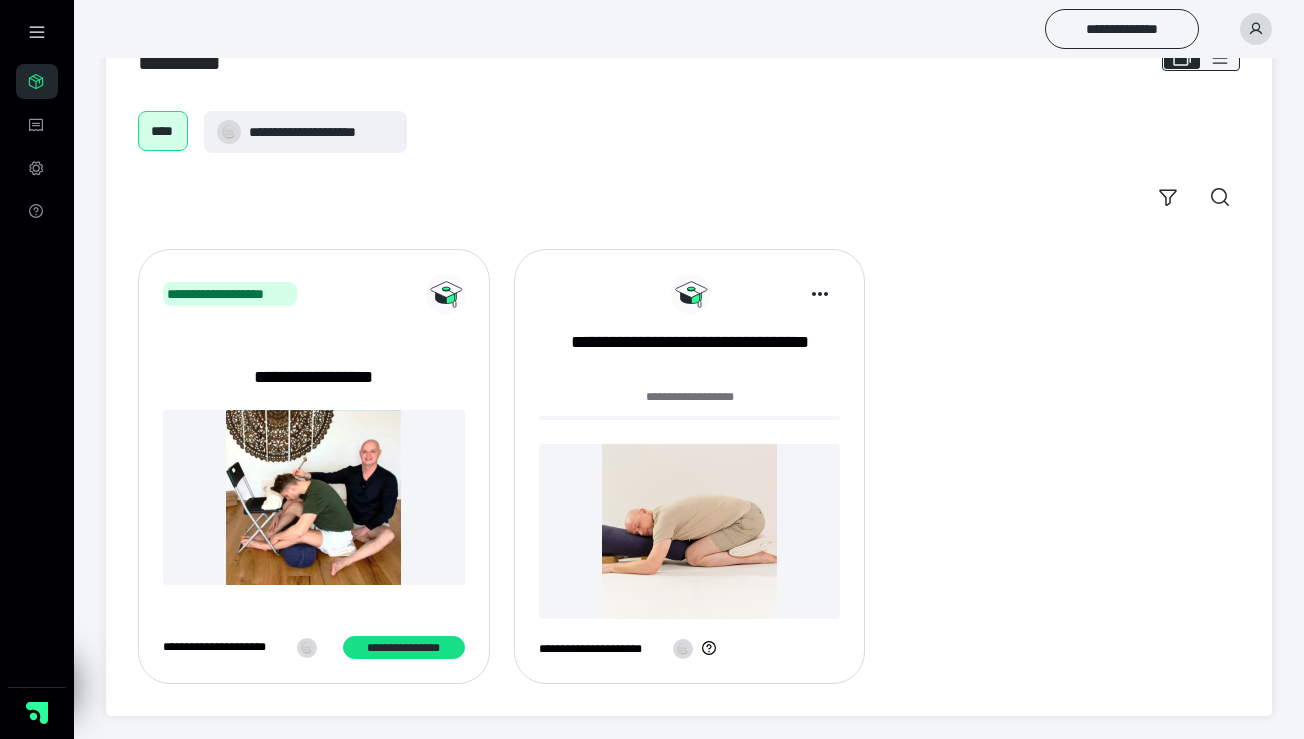 click 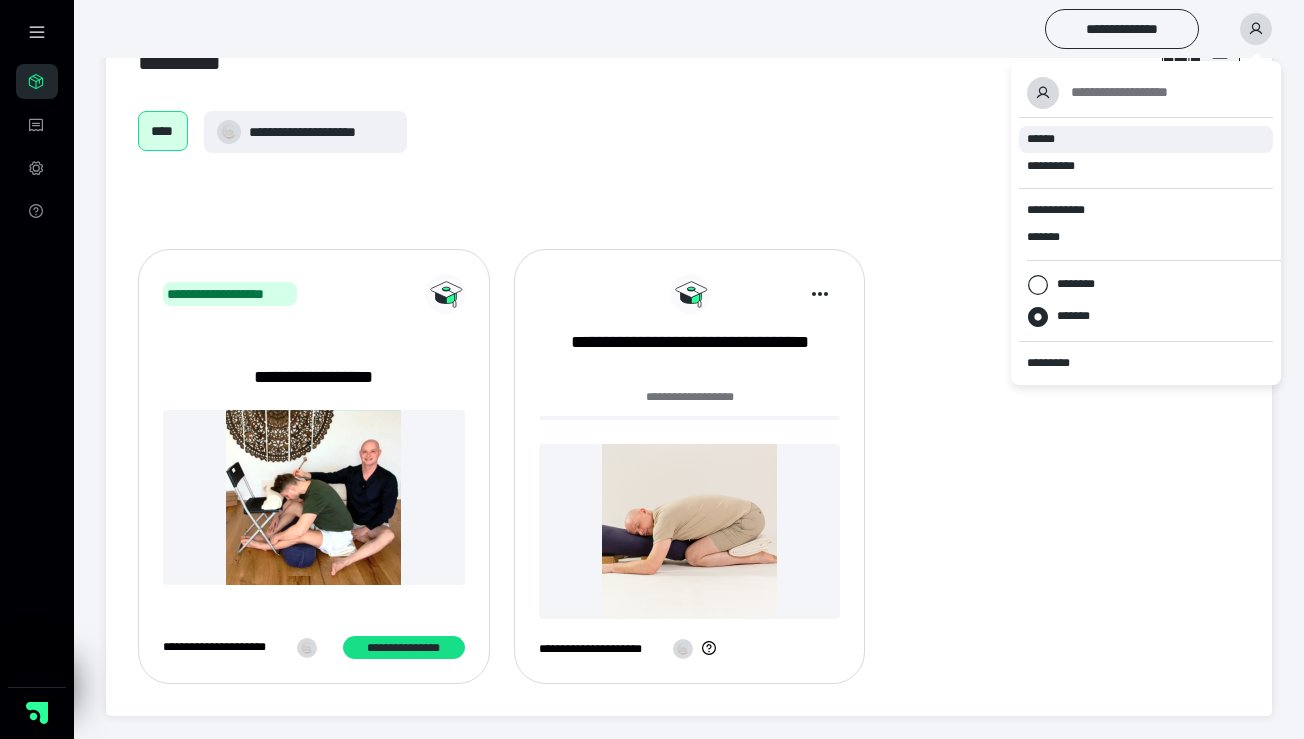 click on "******" at bounding box center (1041, 139) 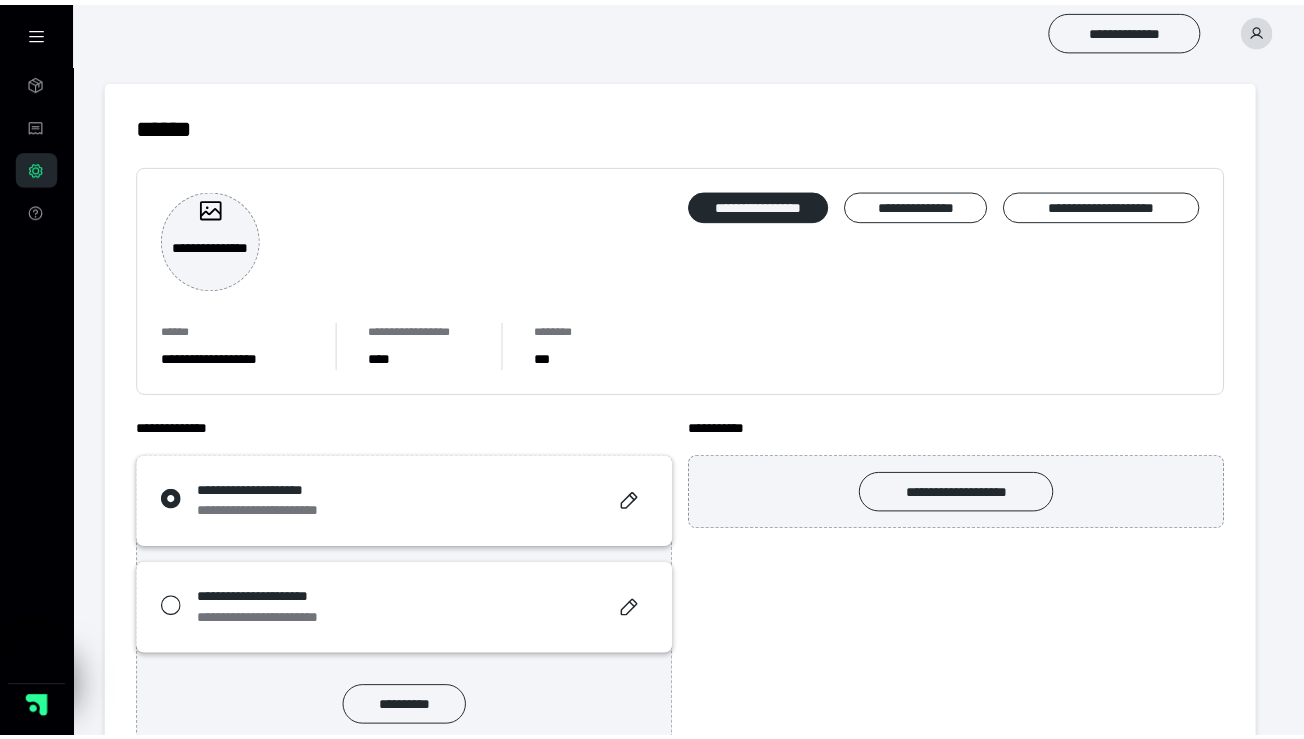 scroll, scrollTop: 0, scrollLeft: 0, axis: both 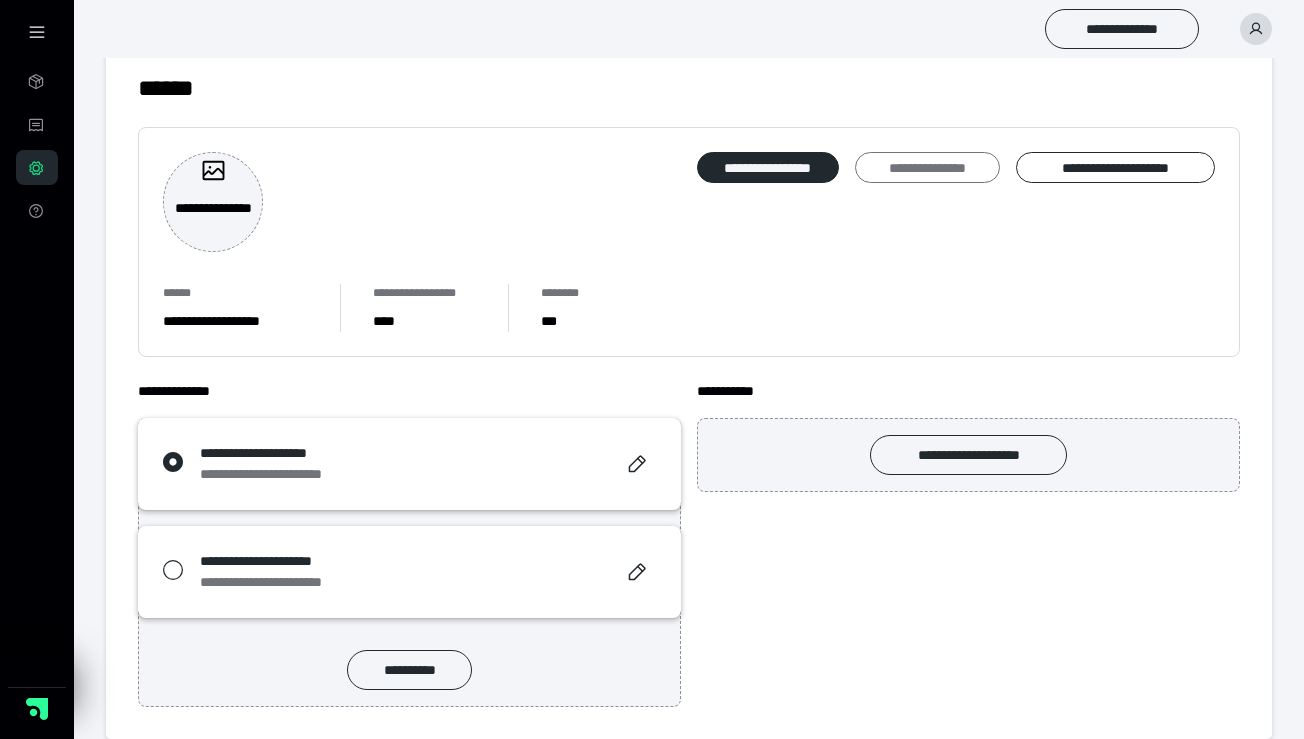 click on "**********" at bounding box center (927, 168) 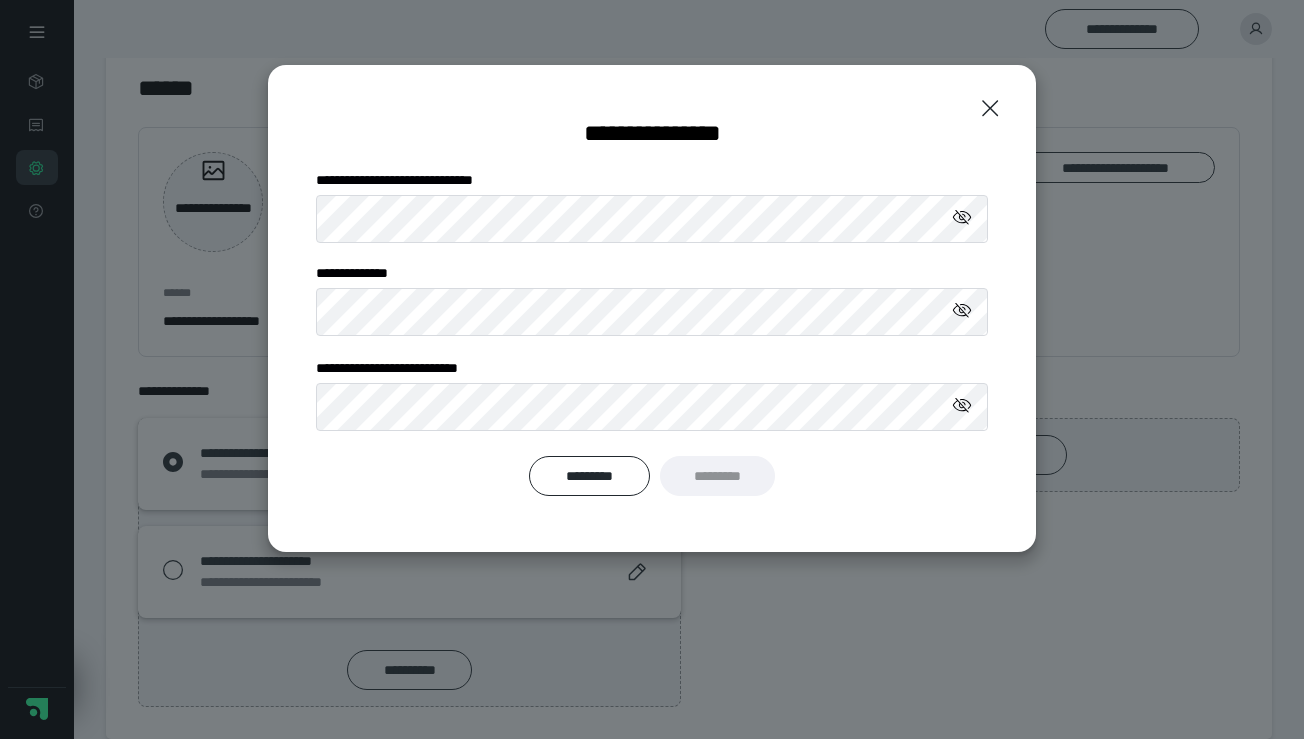 click 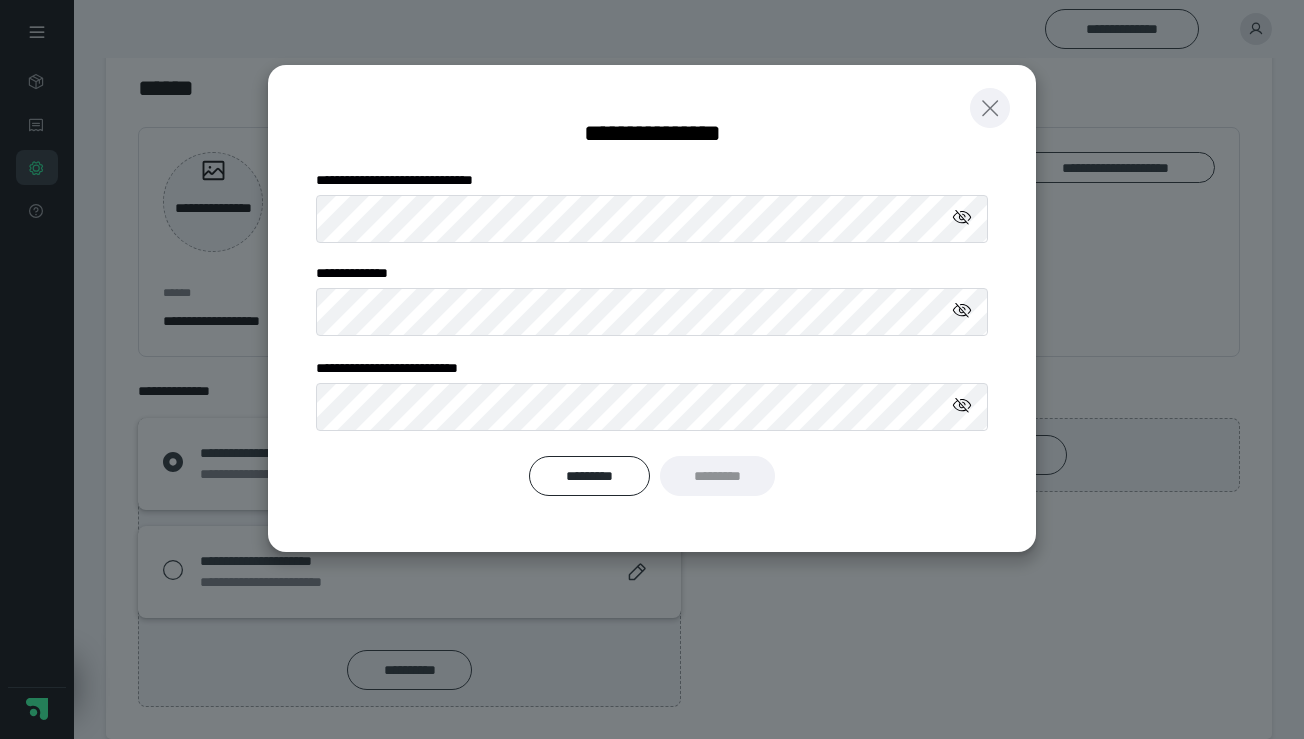 click 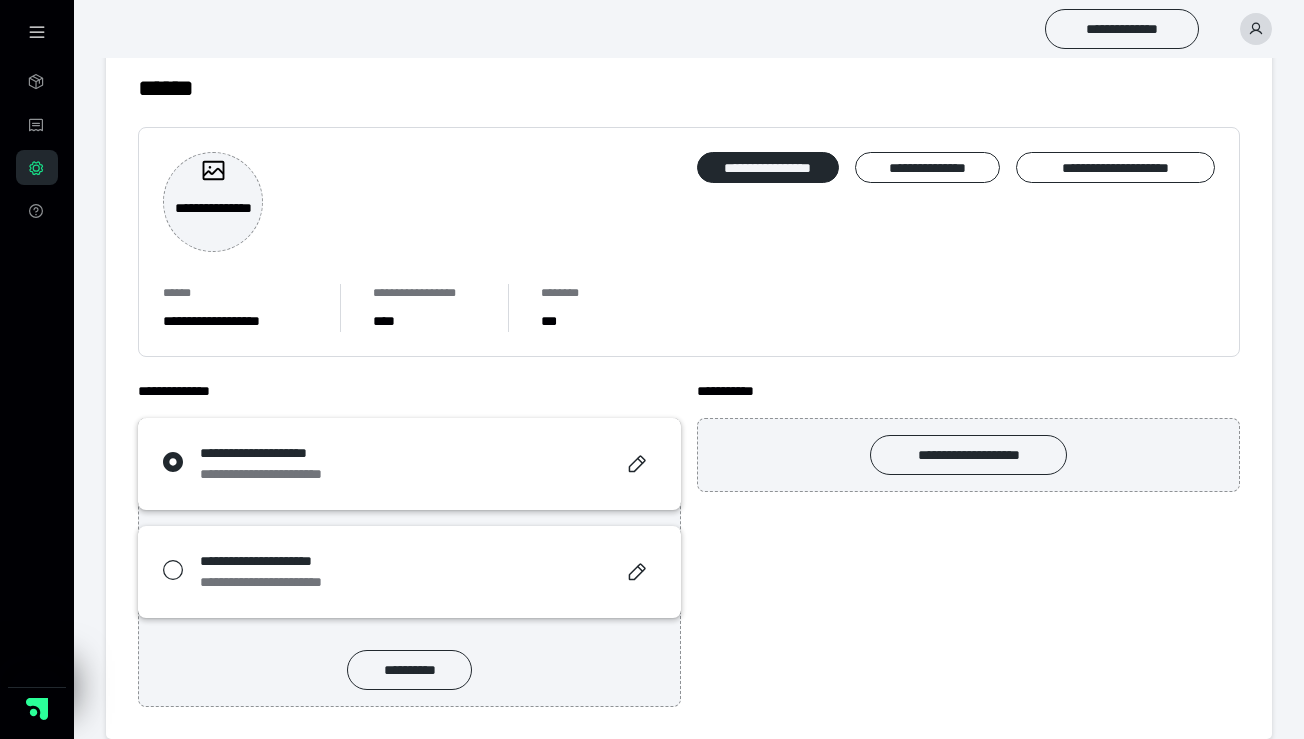 click at bounding box center [1256, 29] 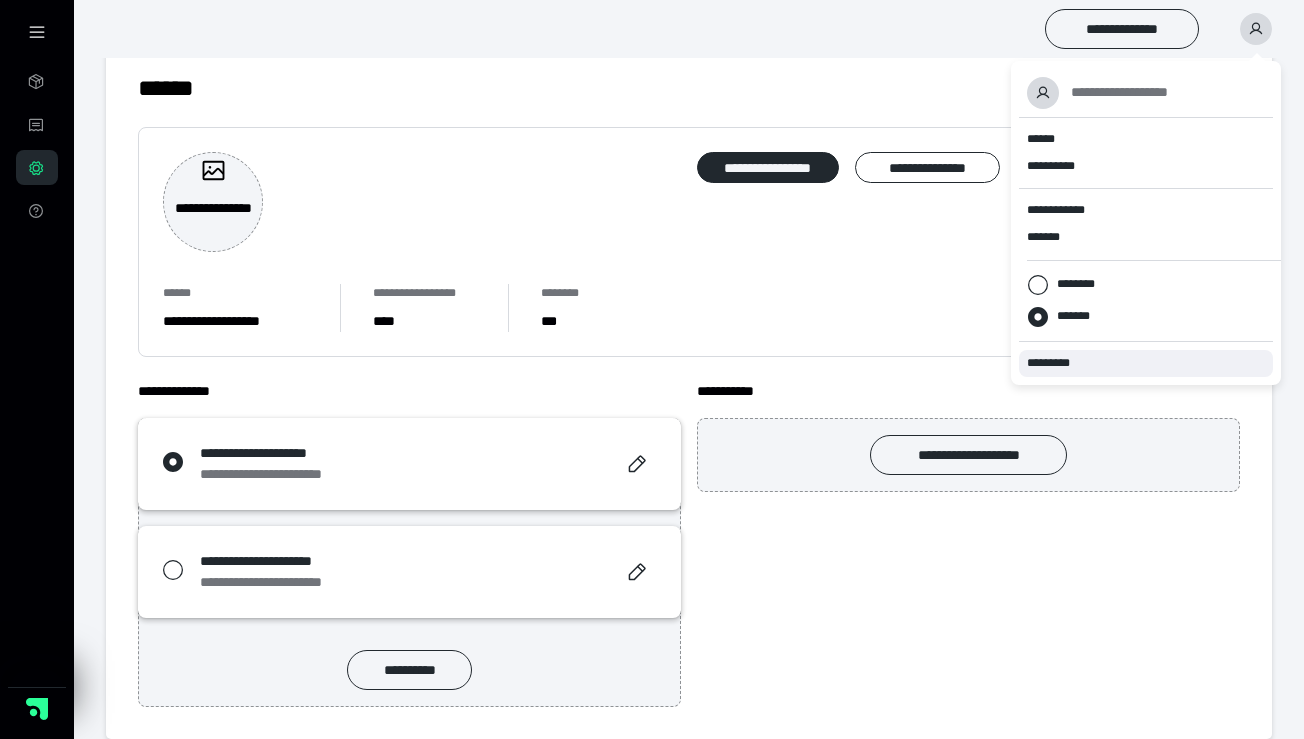 click on "*********" at bounding box center (1057, 363) 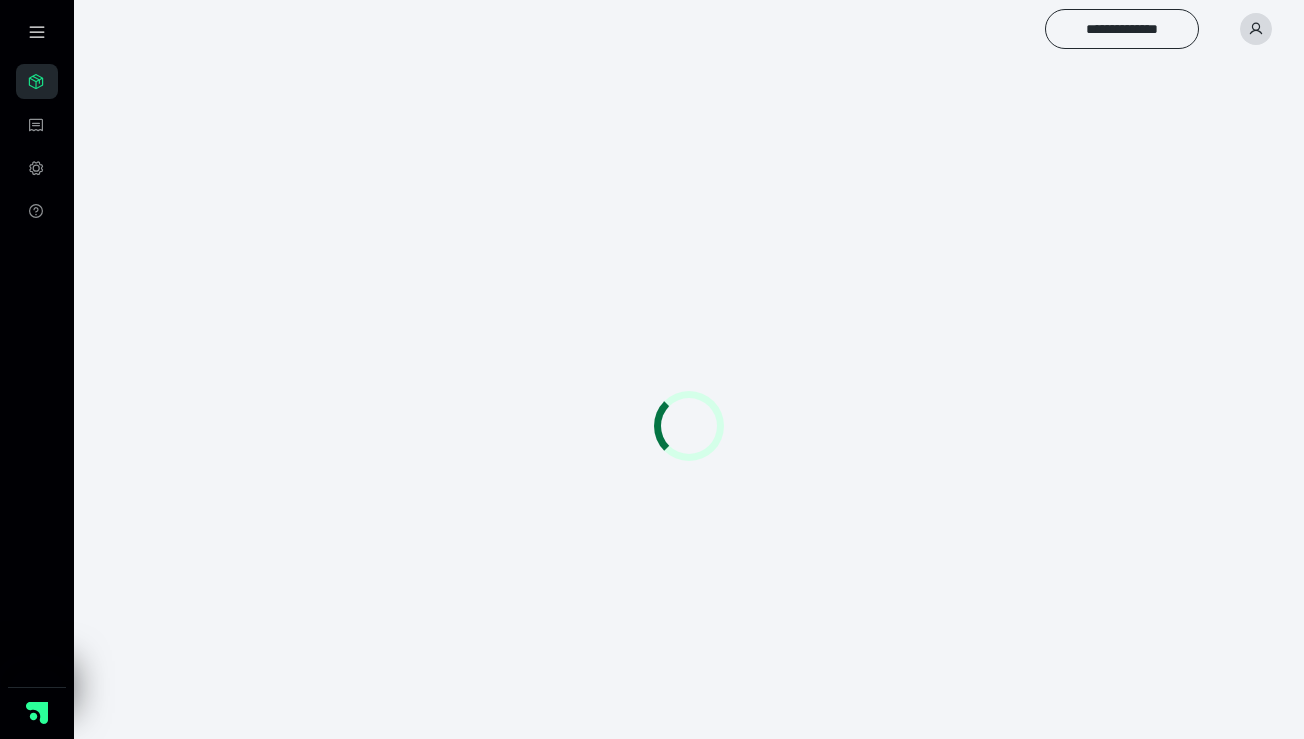scroll, scrollTop: 0, scrollLeft: 0, axis: both 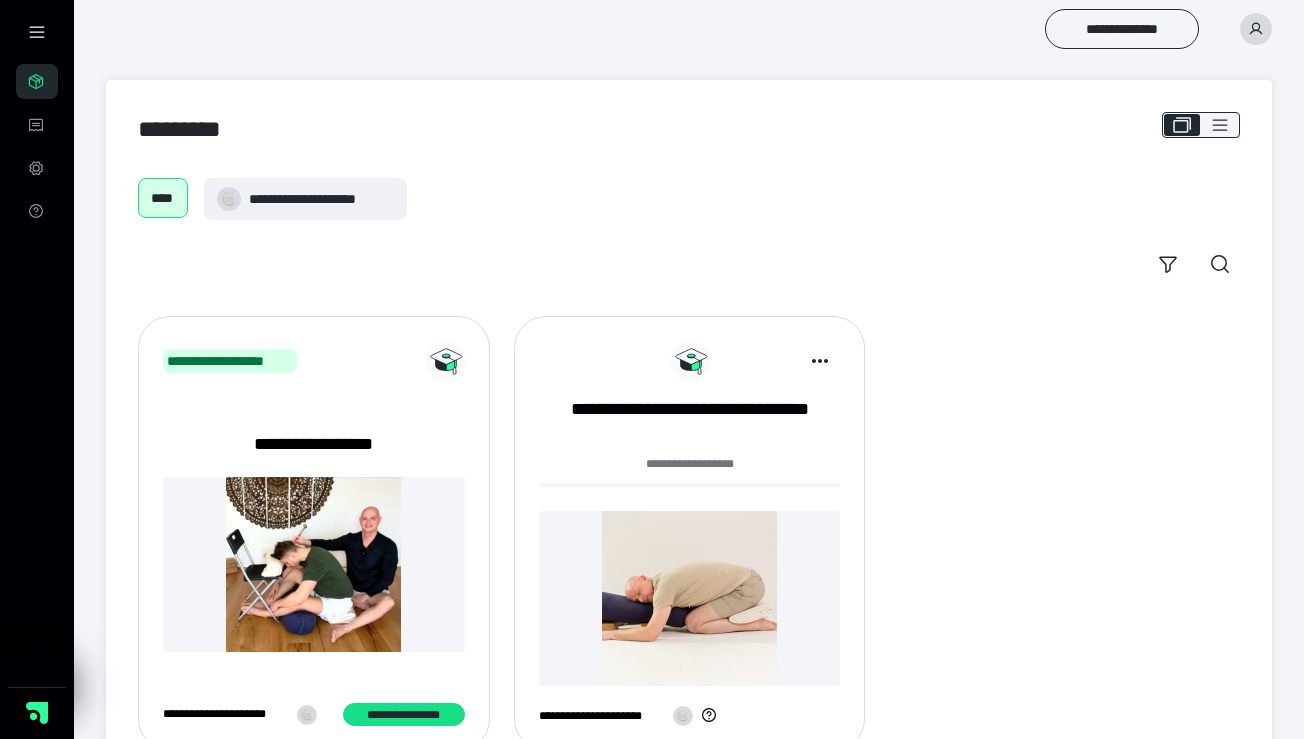 click at bounding box center (1256, 29) 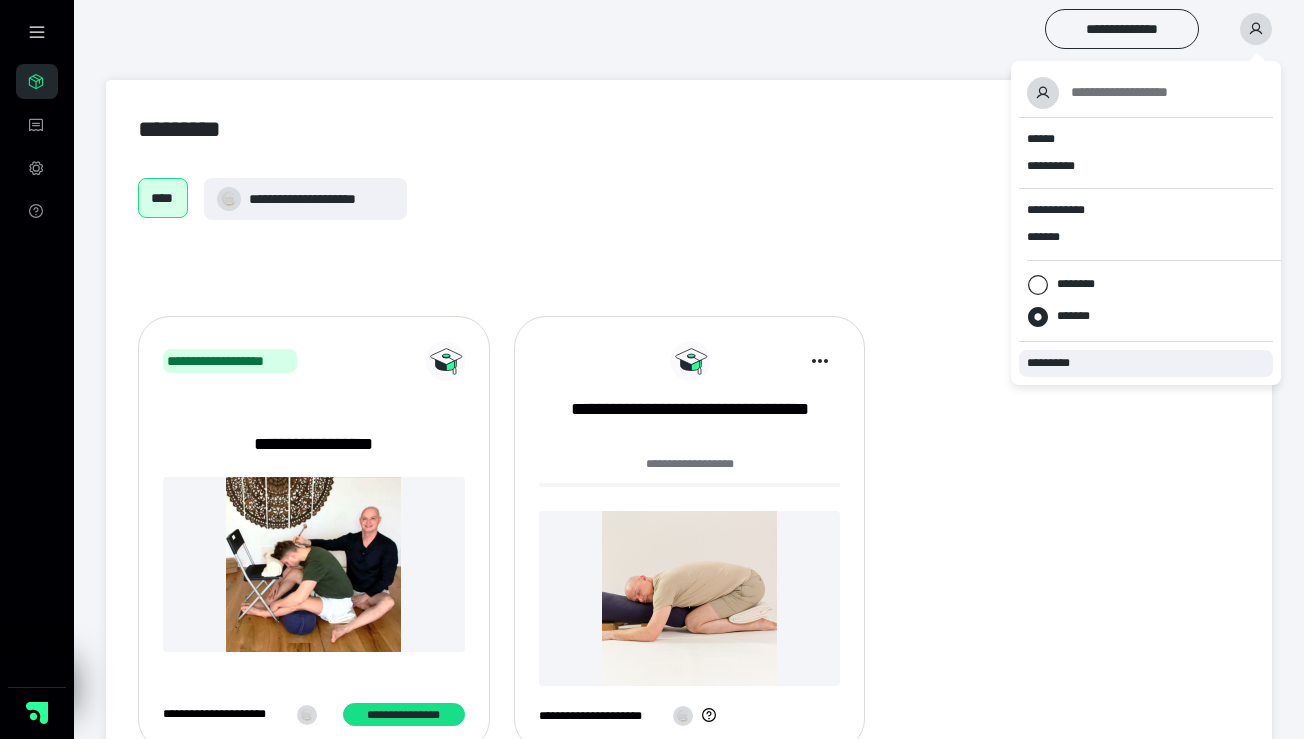 click on "*********" at bounding box center (1146, 363) 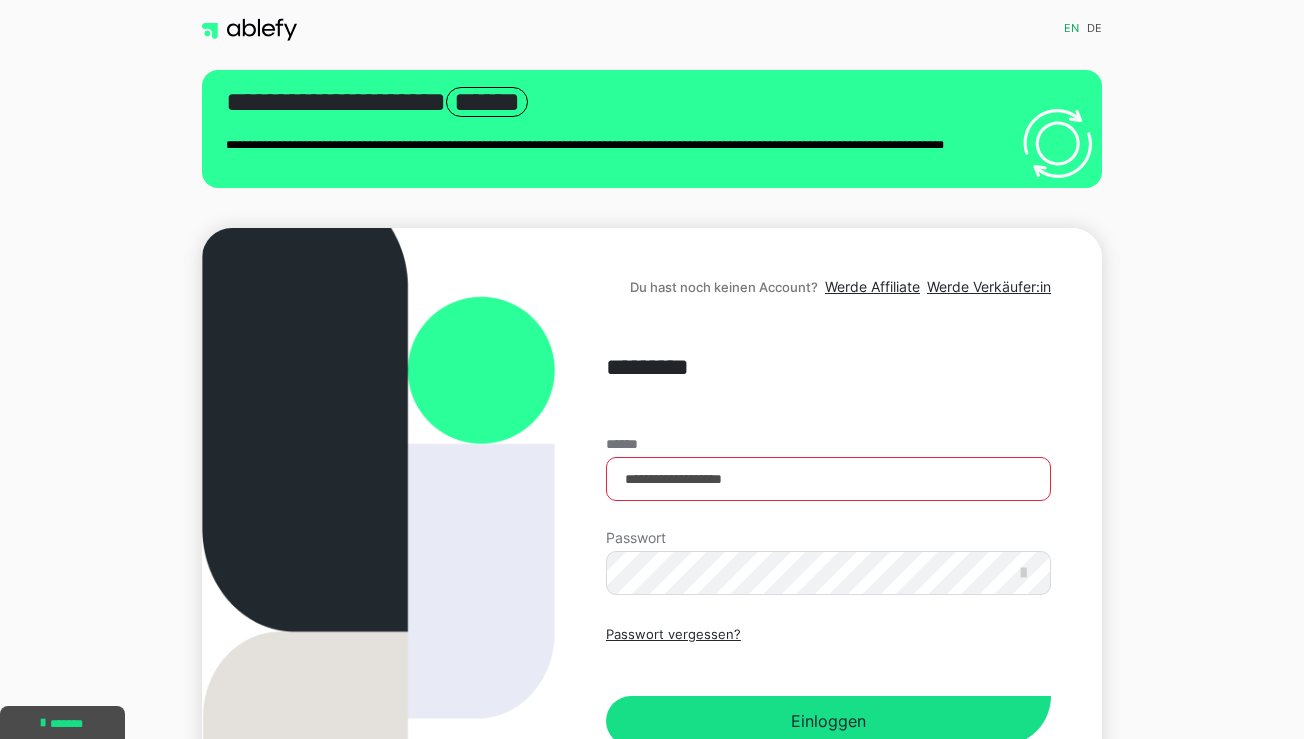 scroll, scrollTop: 0, scrollLeft: 0, axis: both 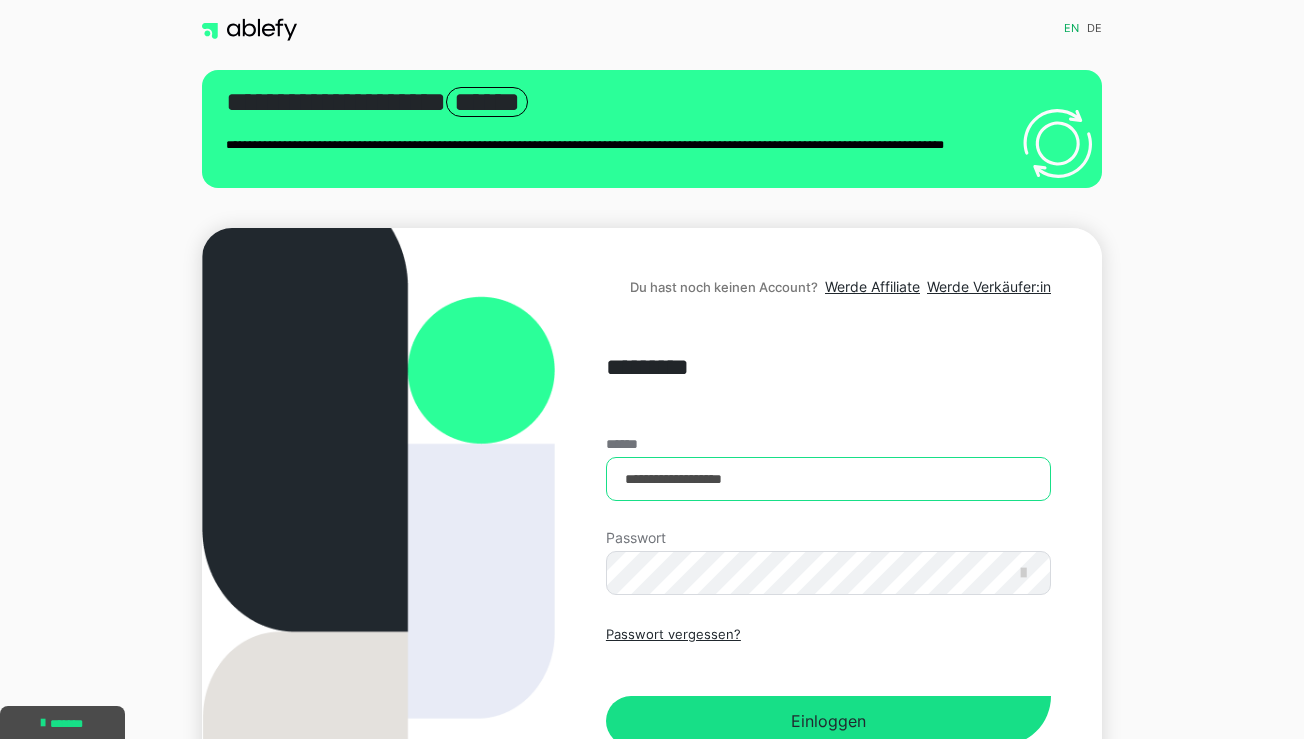 click on "**********" at bounding box center [828, 479] 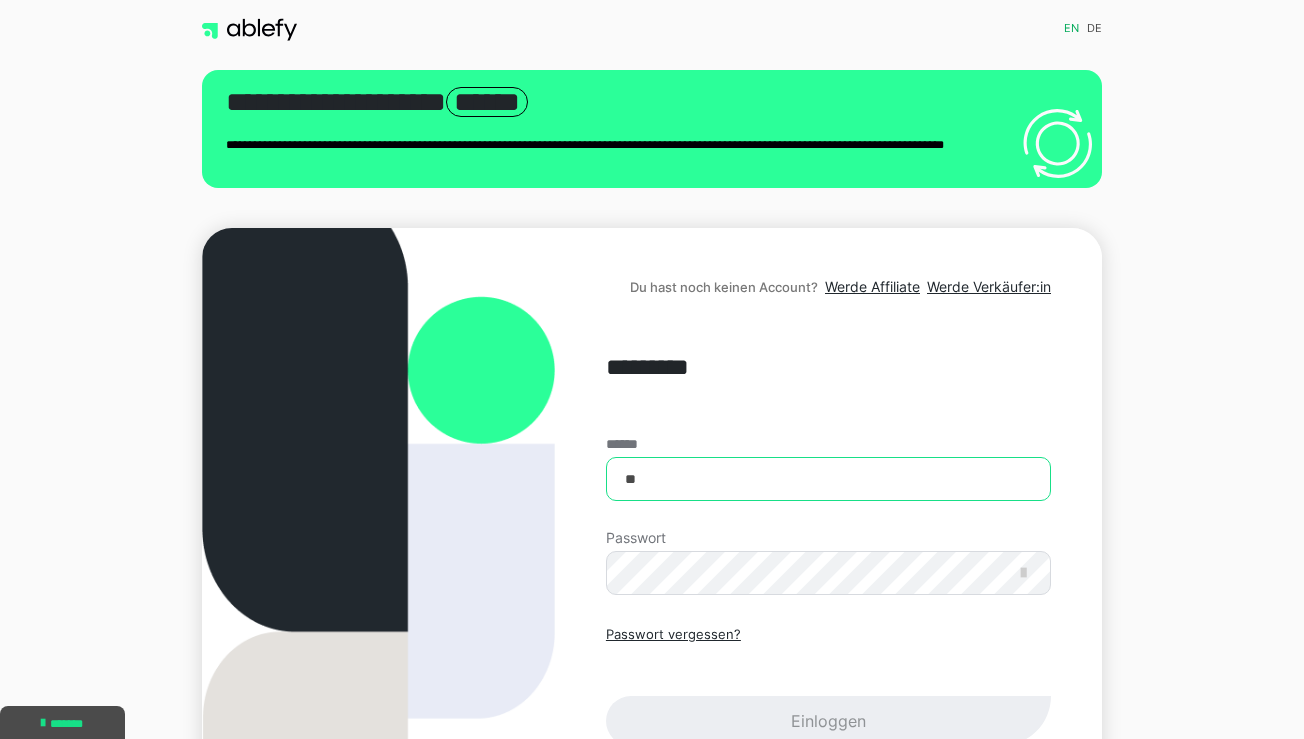 type on "*" 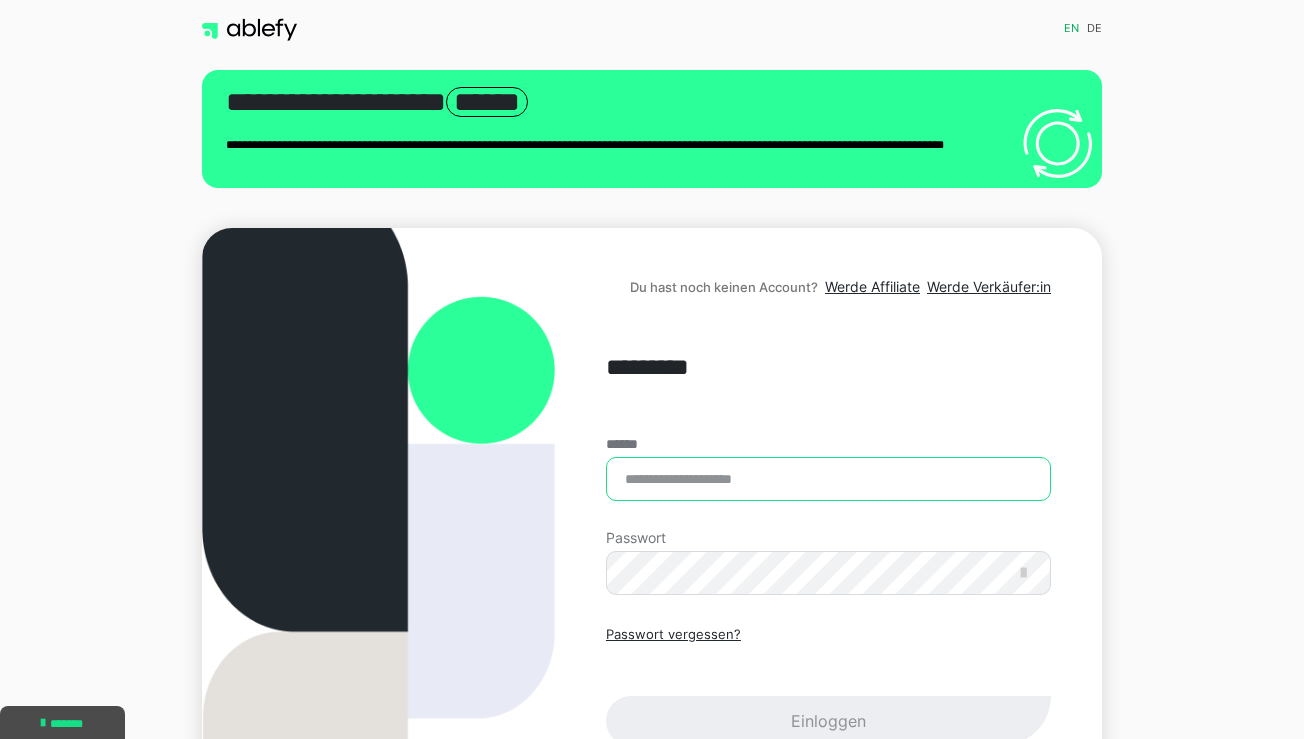 type 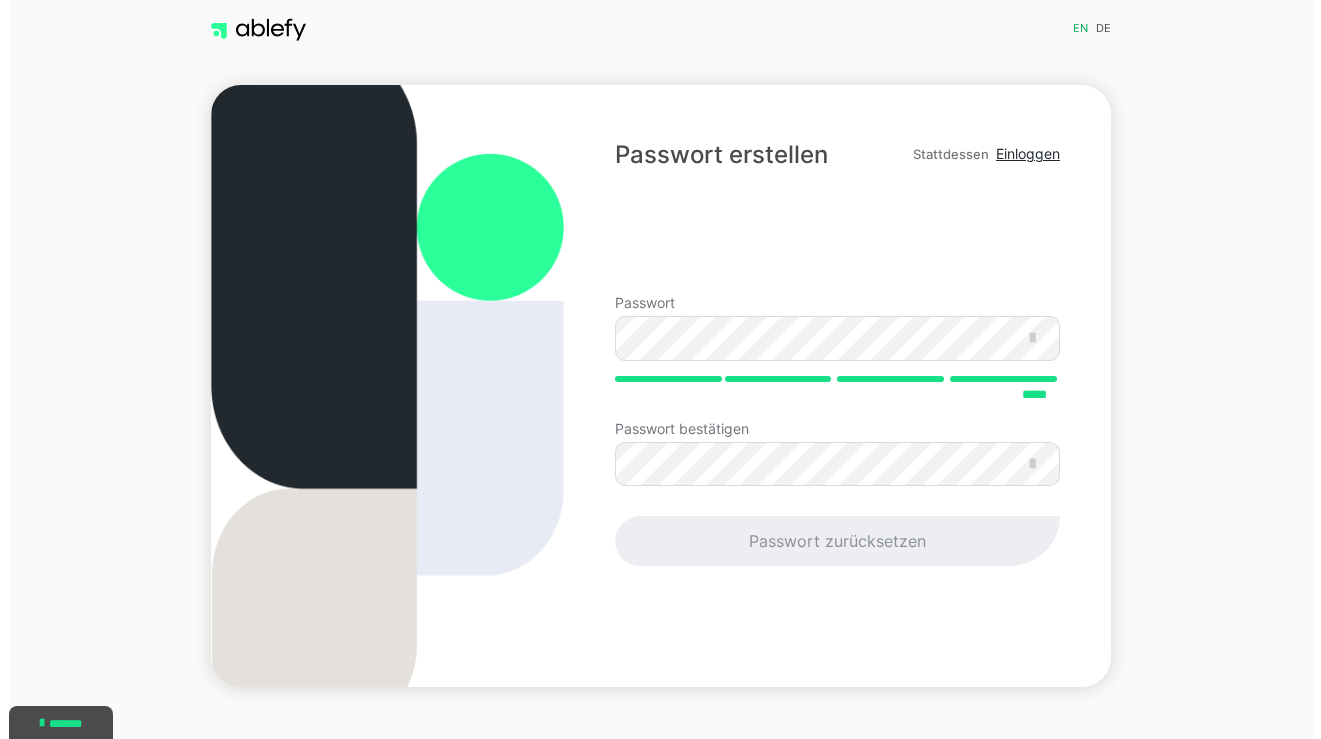 scroll, scrollTop: 0, scrollLeft: 0, axis: both 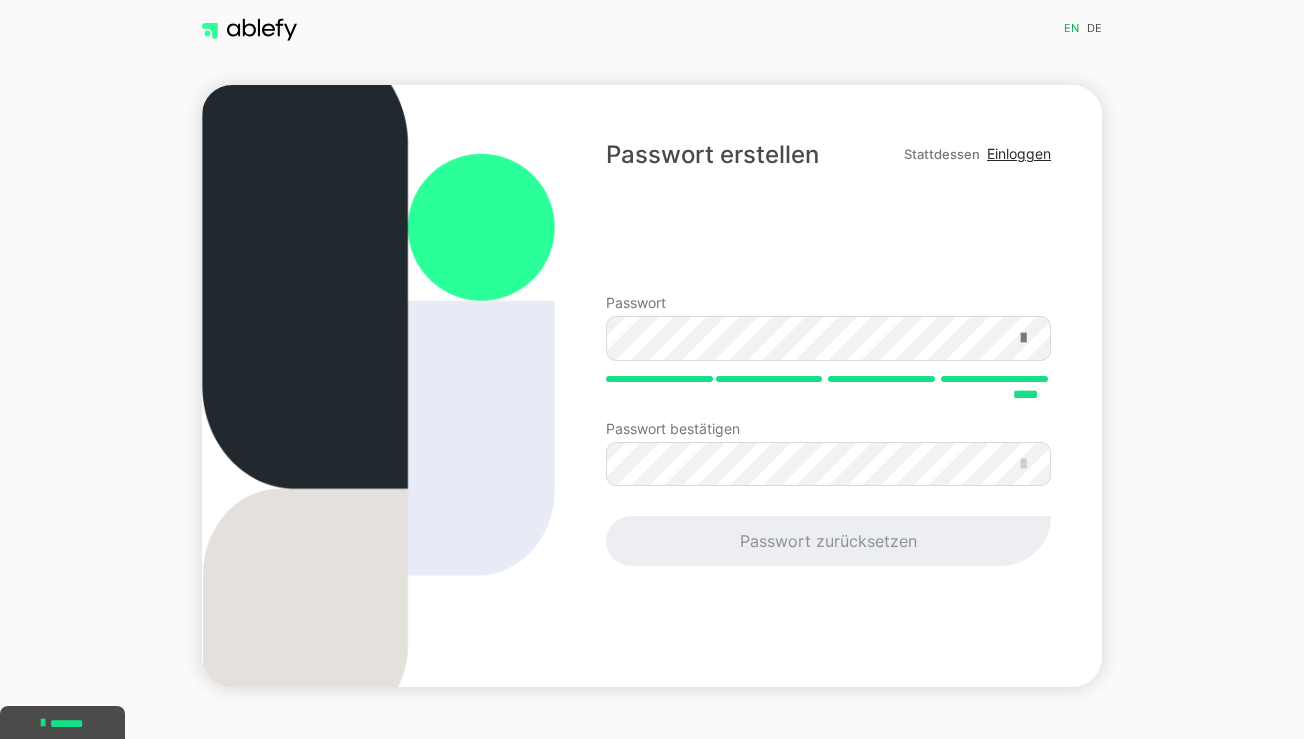 click at bounding box center (1023, 338) 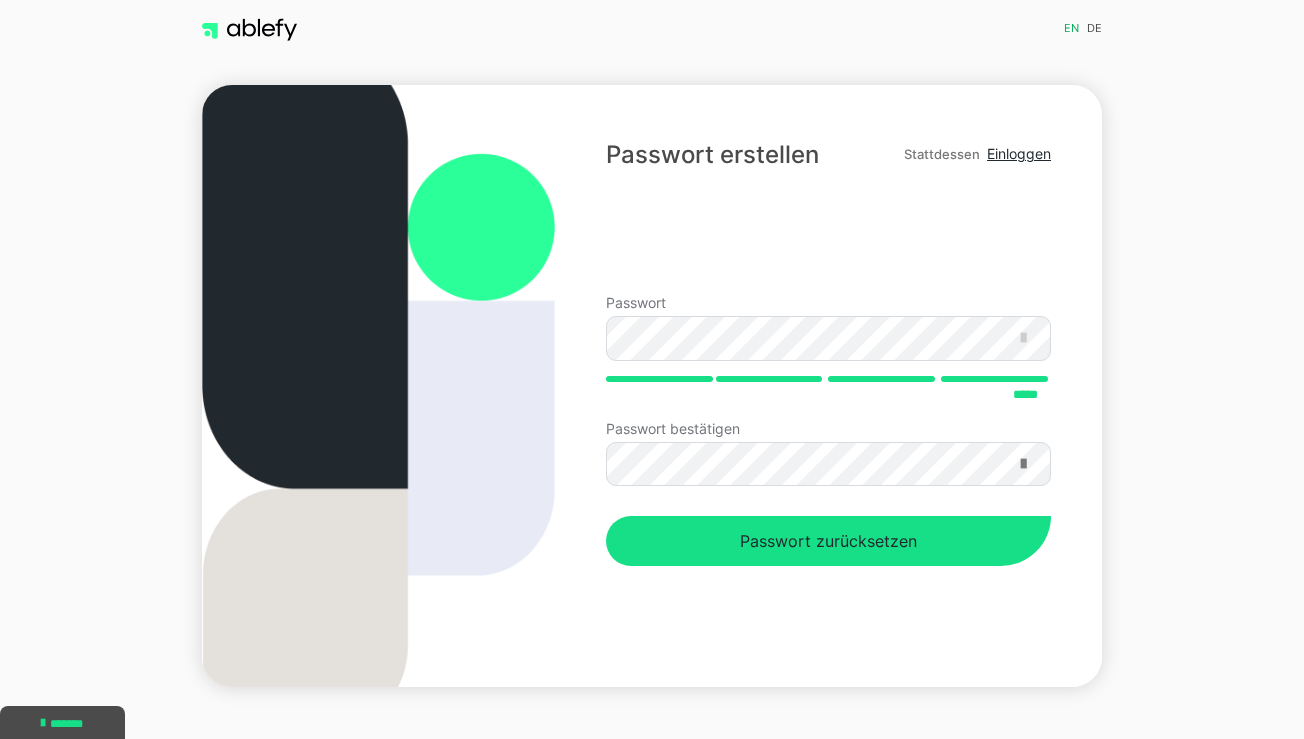 click at bounding box center (1023, 464) 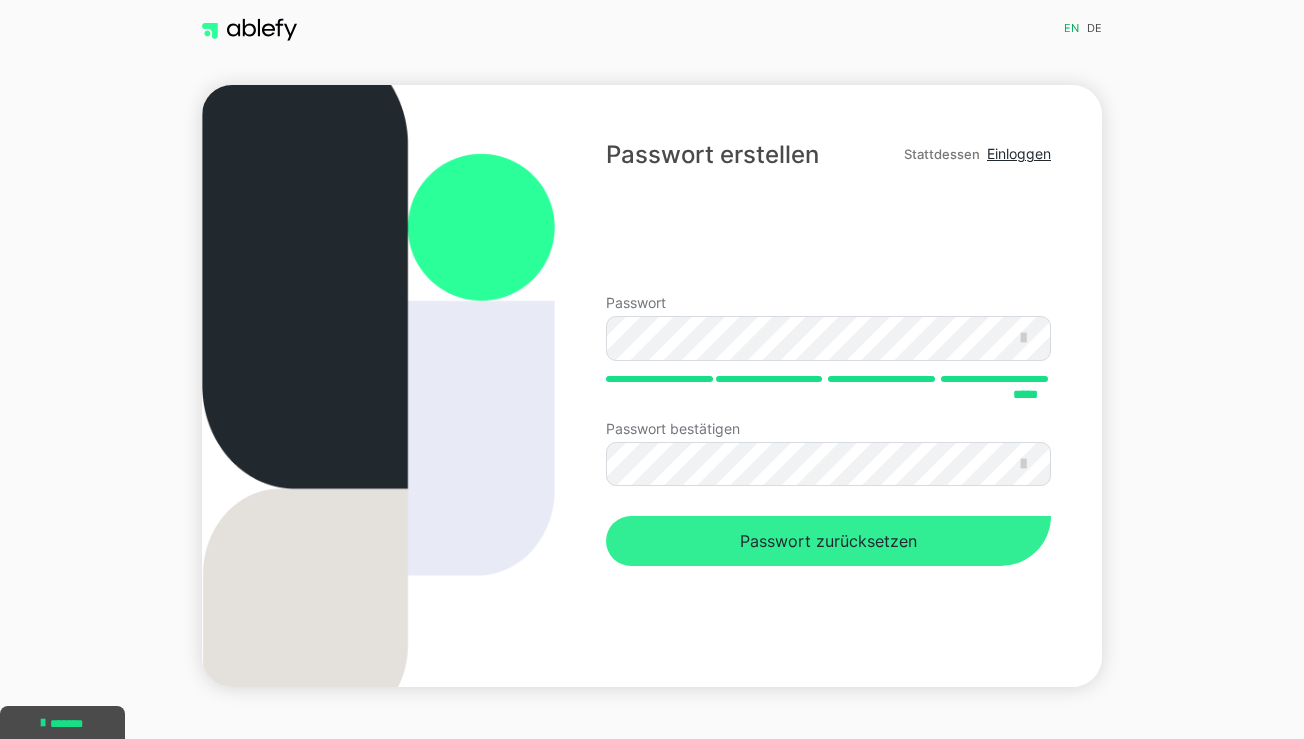 click on "Passwort zurücksetzen" at bounding box center [828, 541] 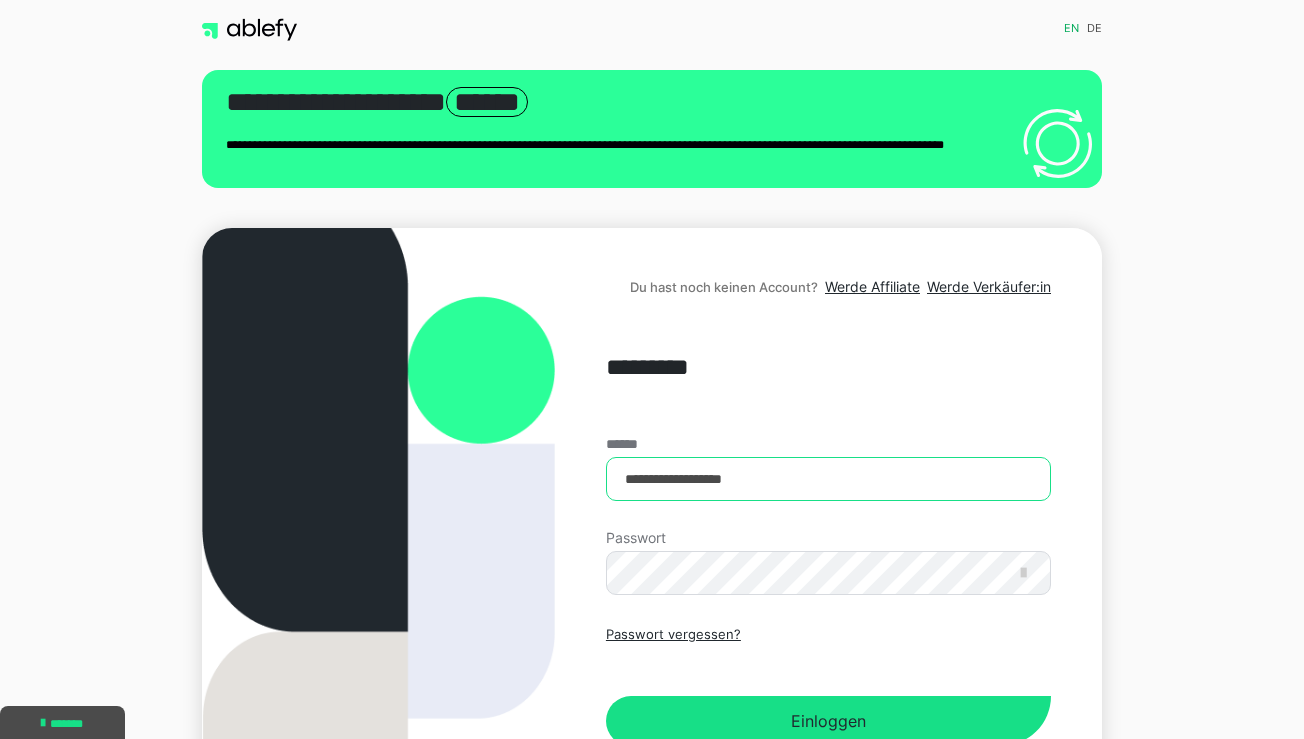 click on "**********" at bounding box center (828, 479) 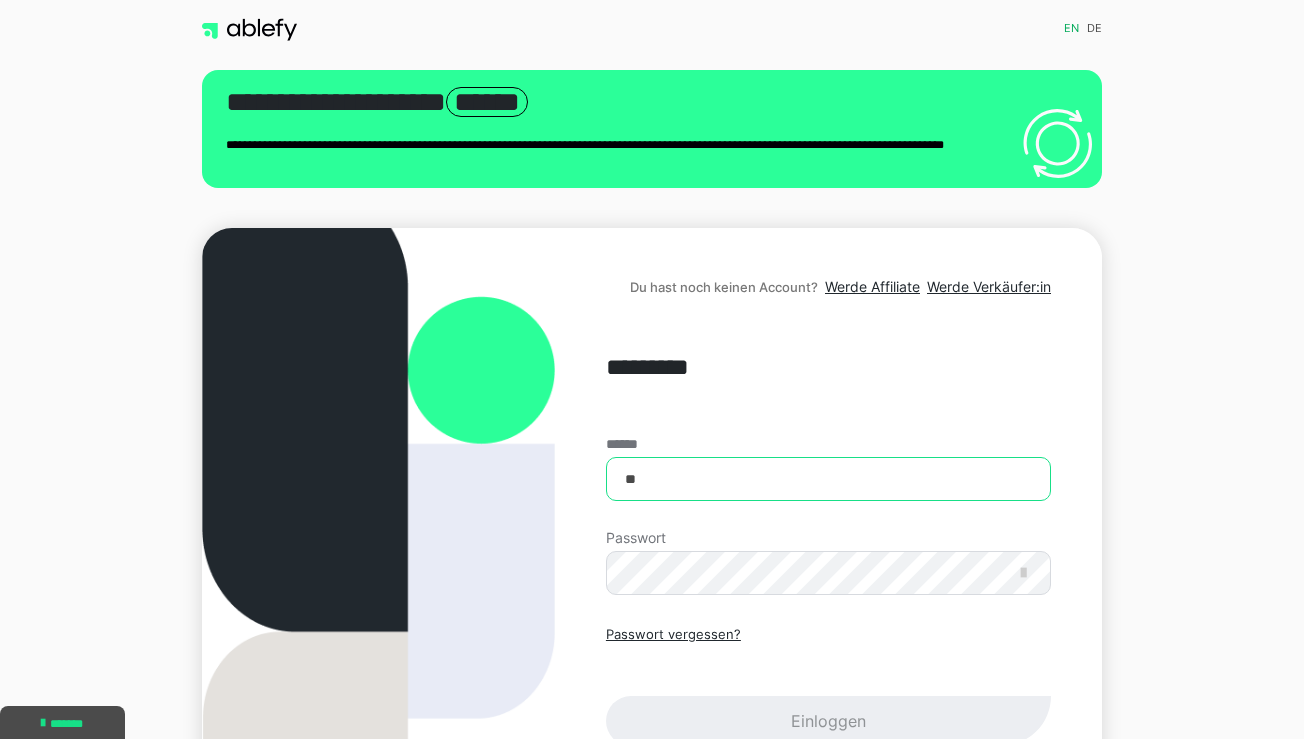 type on "*" 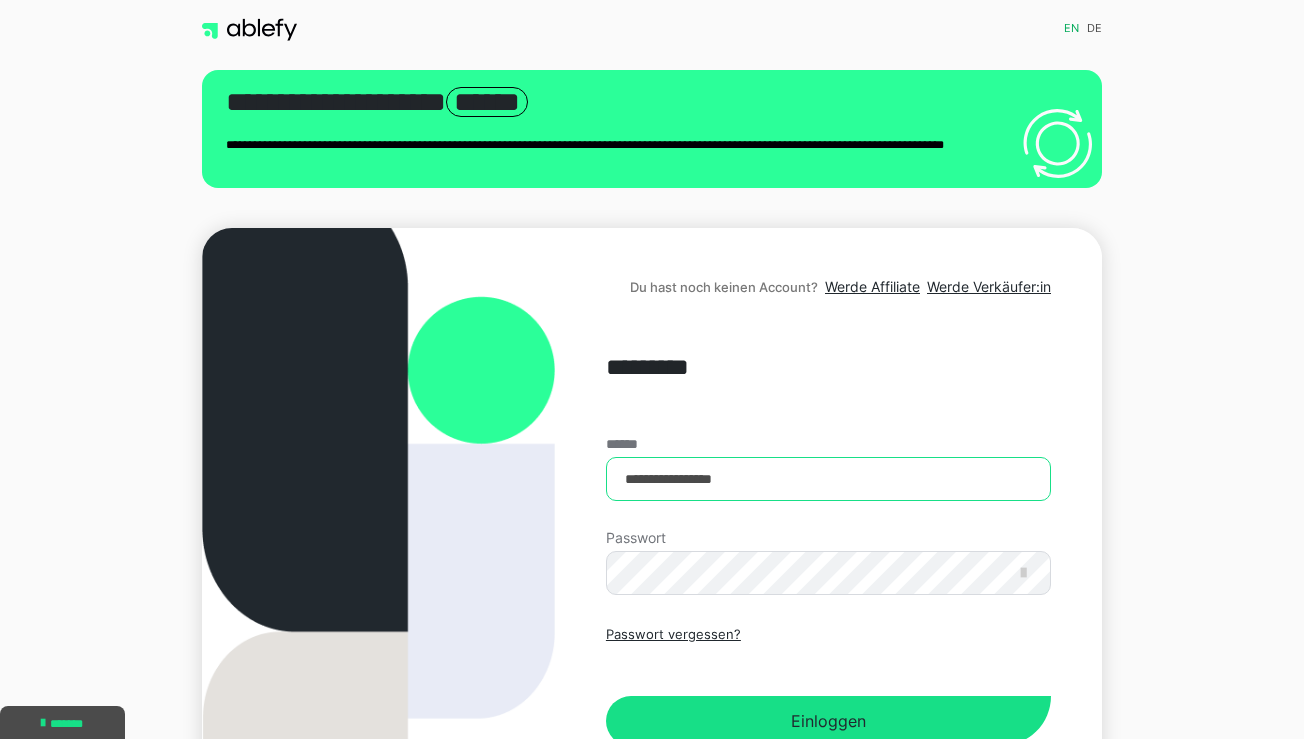 type on "**********" 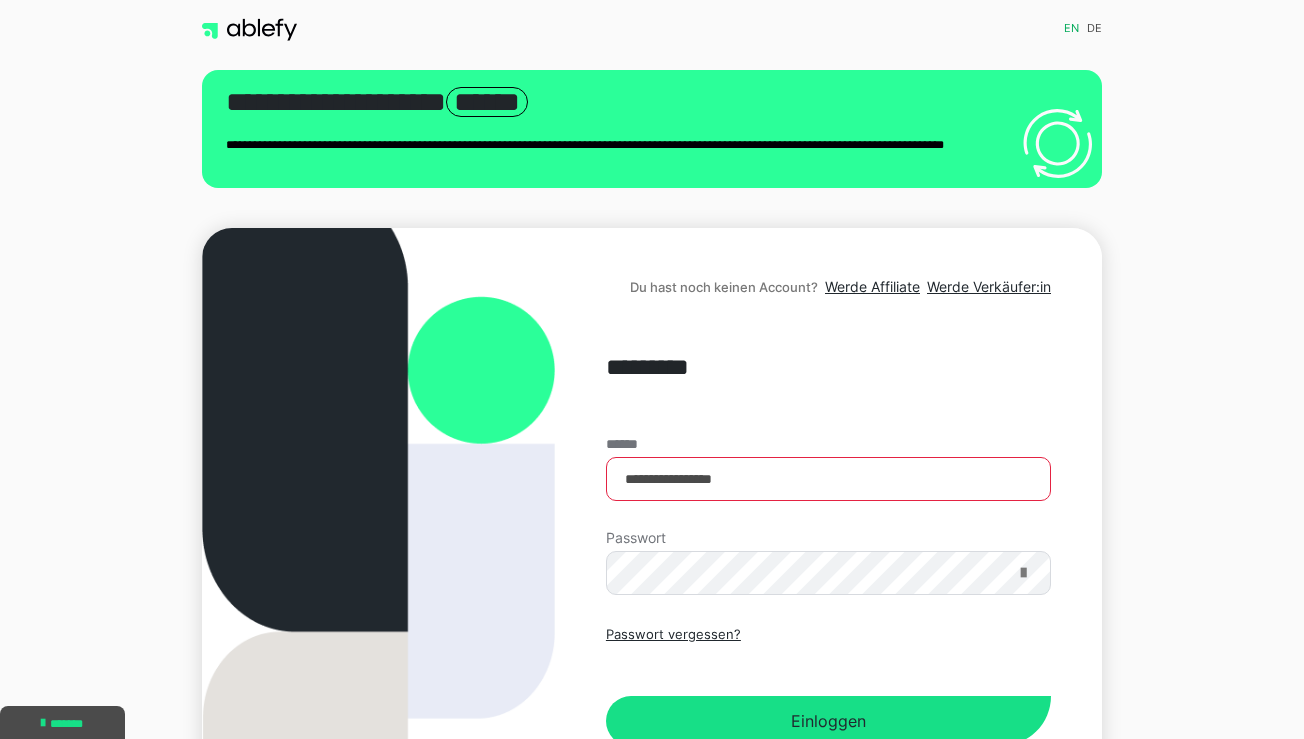 click at bounding box center [1023, 573] 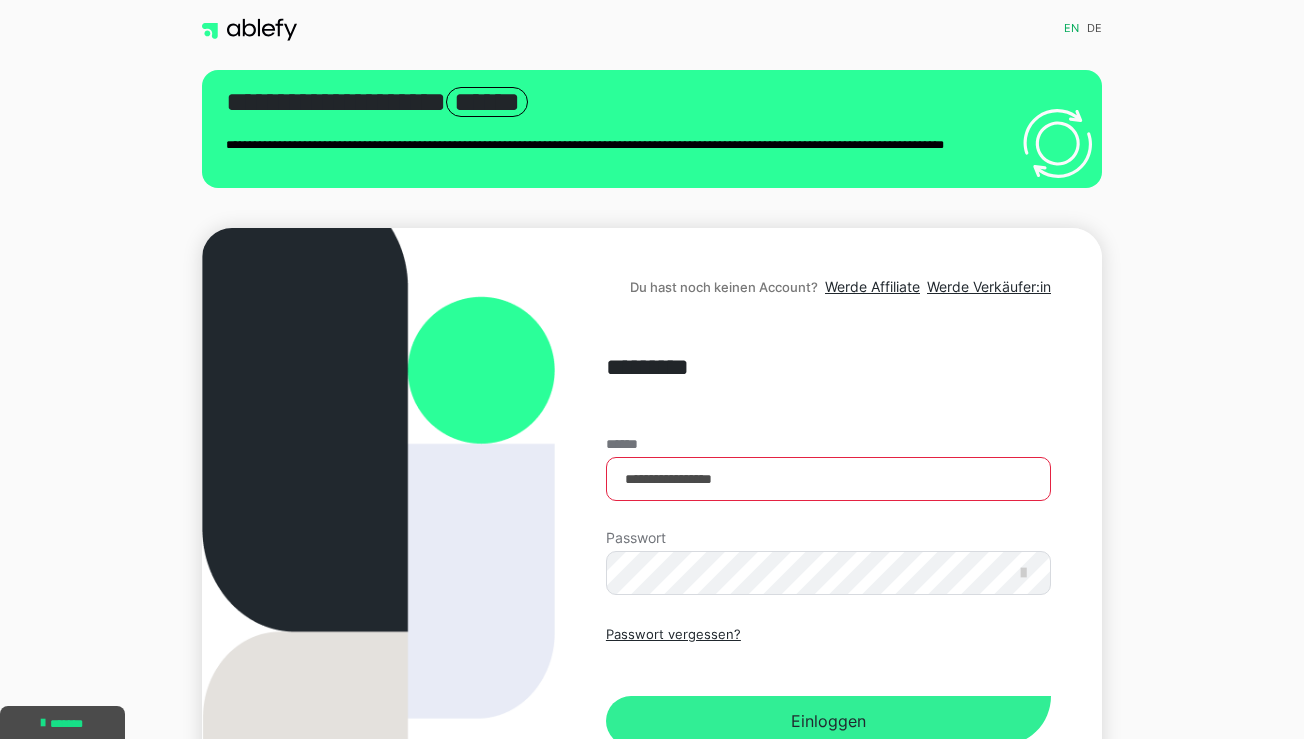 click on "Einloggen" at bounding box center (828, 721) 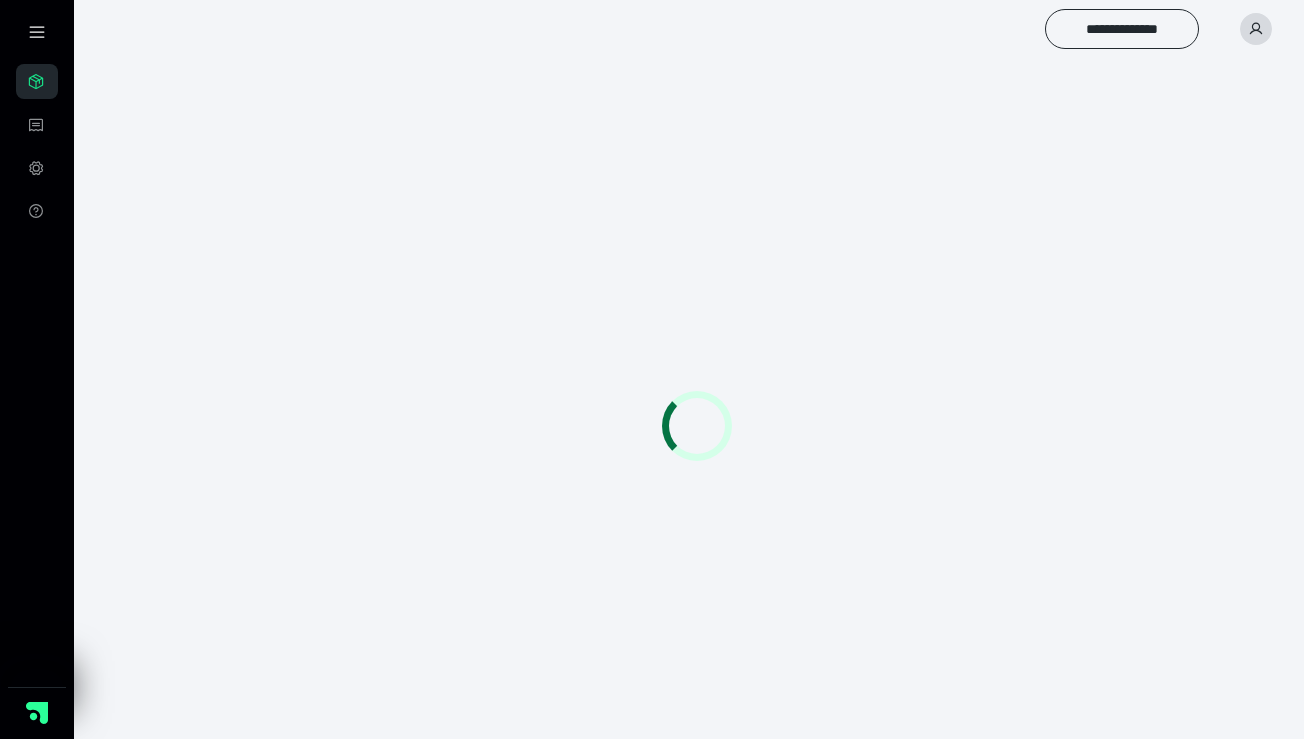 scroll, scrollTop: 0, scrollLeft: 0, axis: both 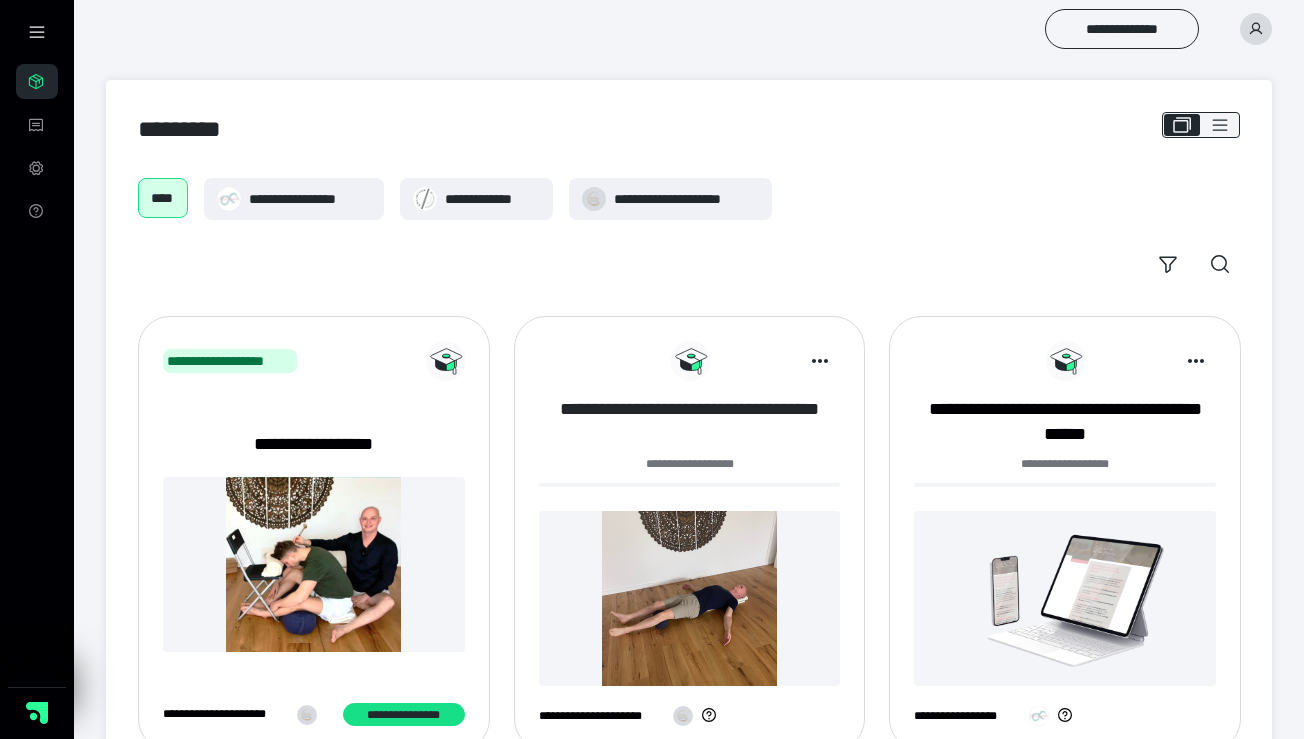 click on "**********" at bounding box center [690, 422] 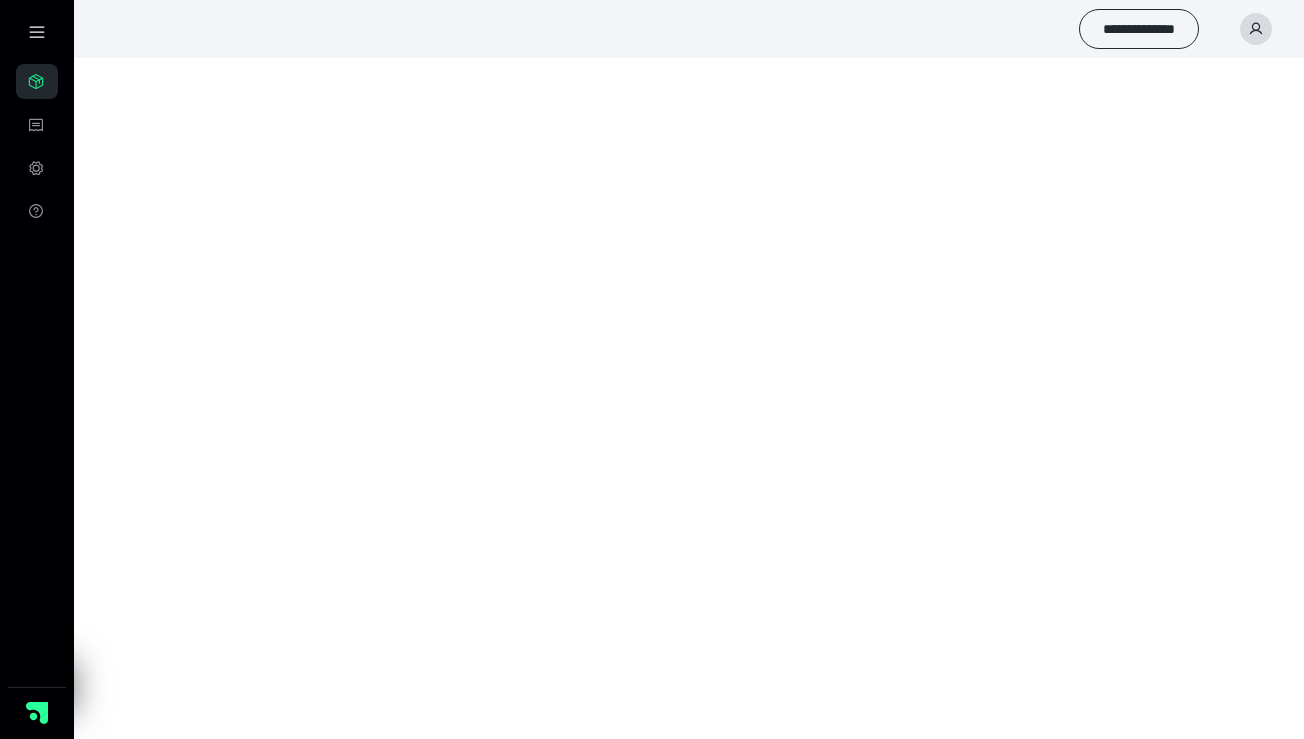 scroll, scrollTop: 0, scrollLeft: 0, axis: both 